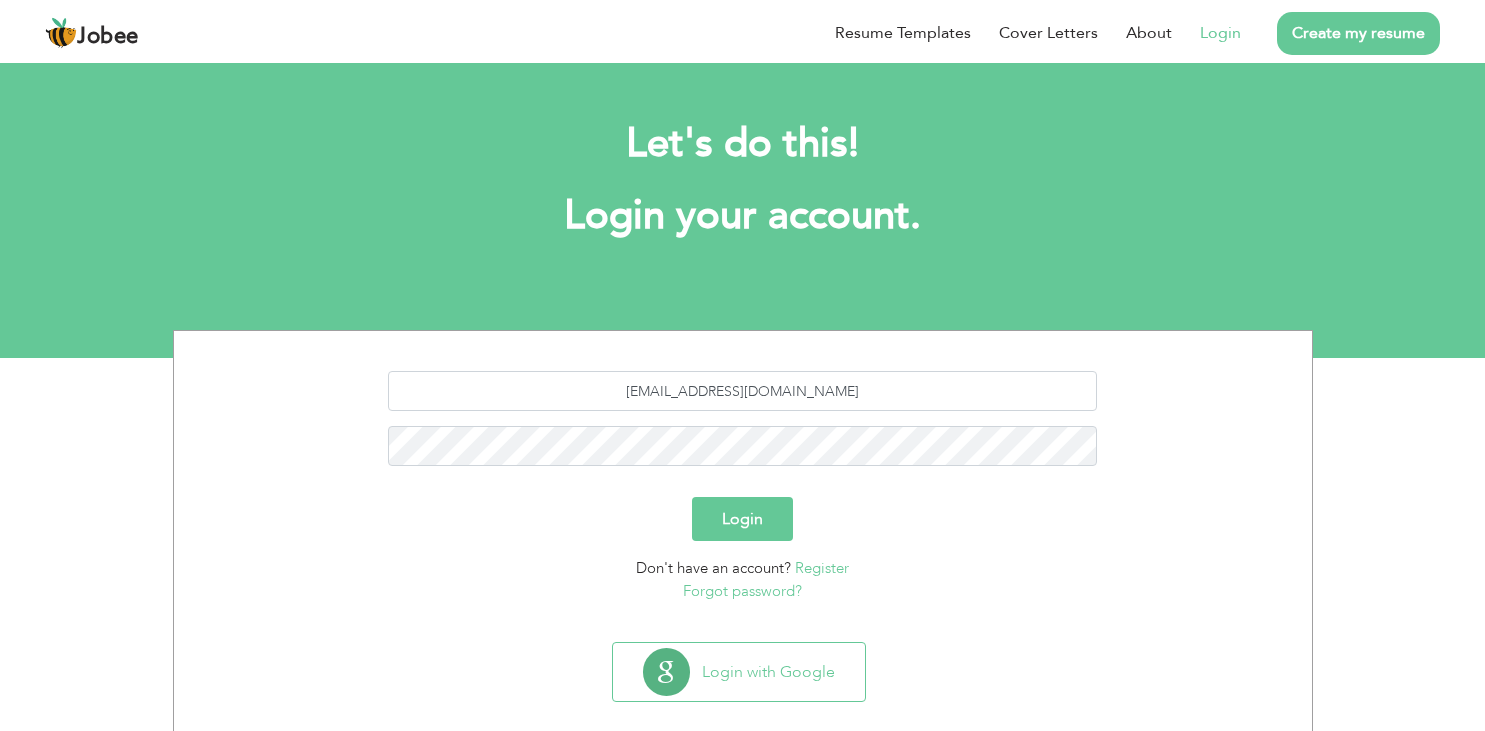 scroll, scrollTop: 0, scrollLeft: 0, axis: both 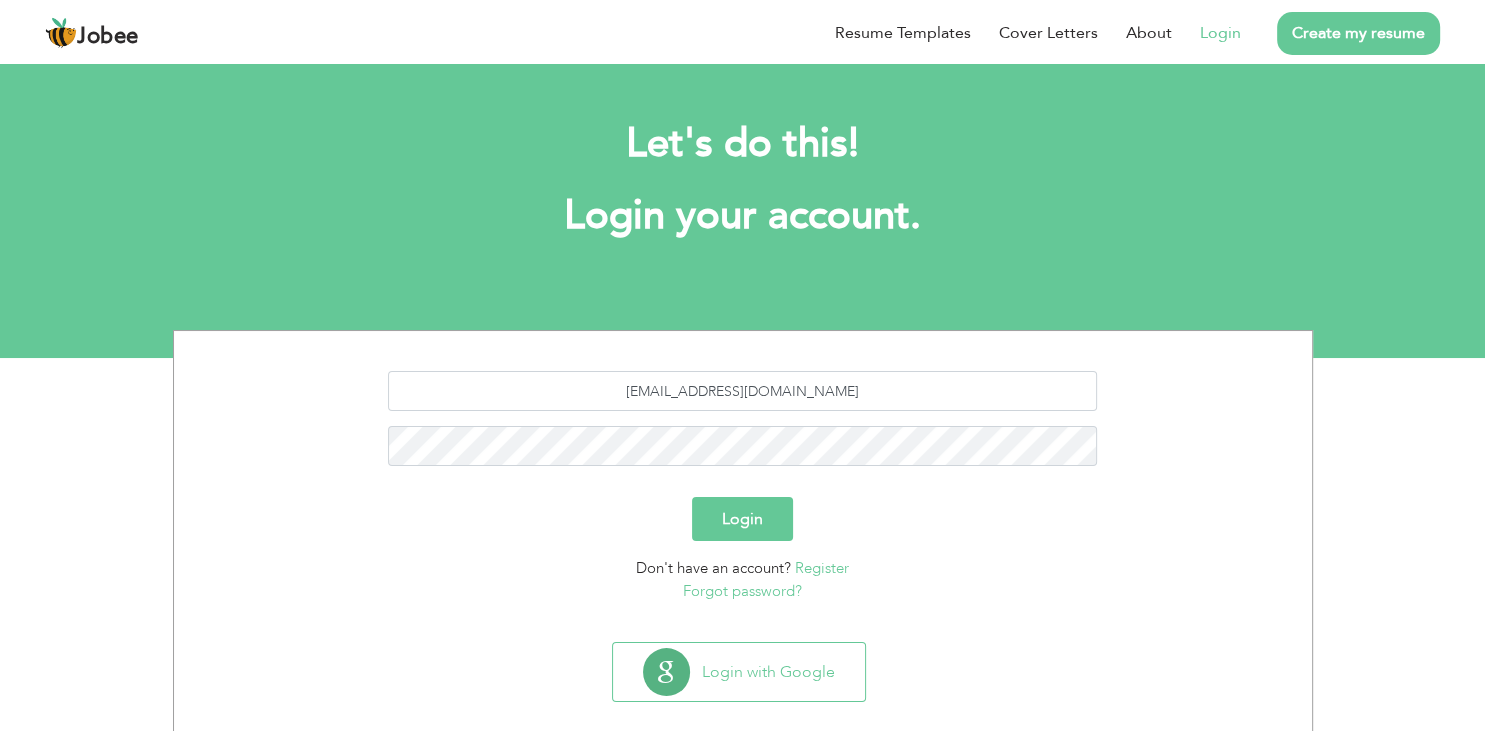 click on "Login" at bounding box center [742, 519] 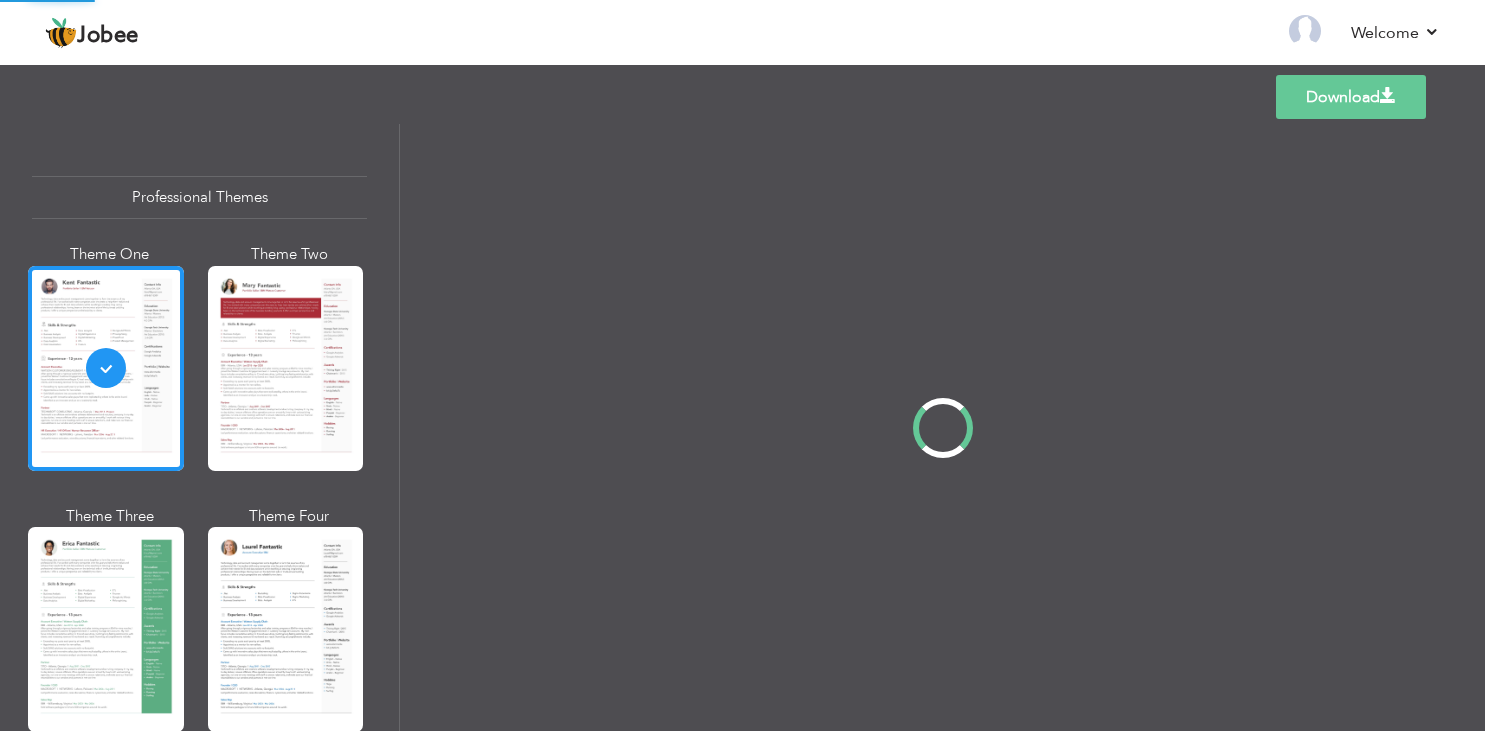 scroll, scrollTop: 0, scrollLeft: 0, axis: both 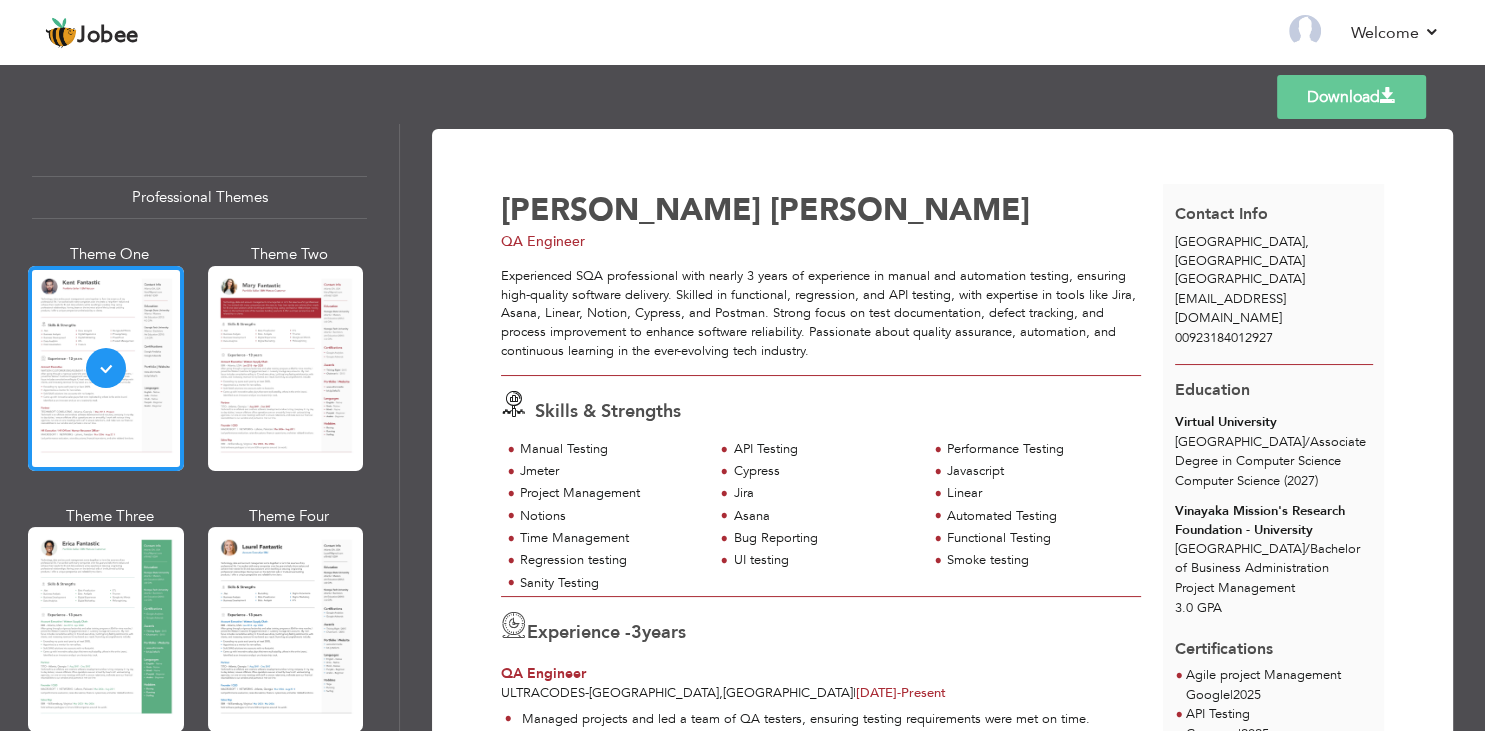 click on "Templates
Download" at bounding box center (742, 97) 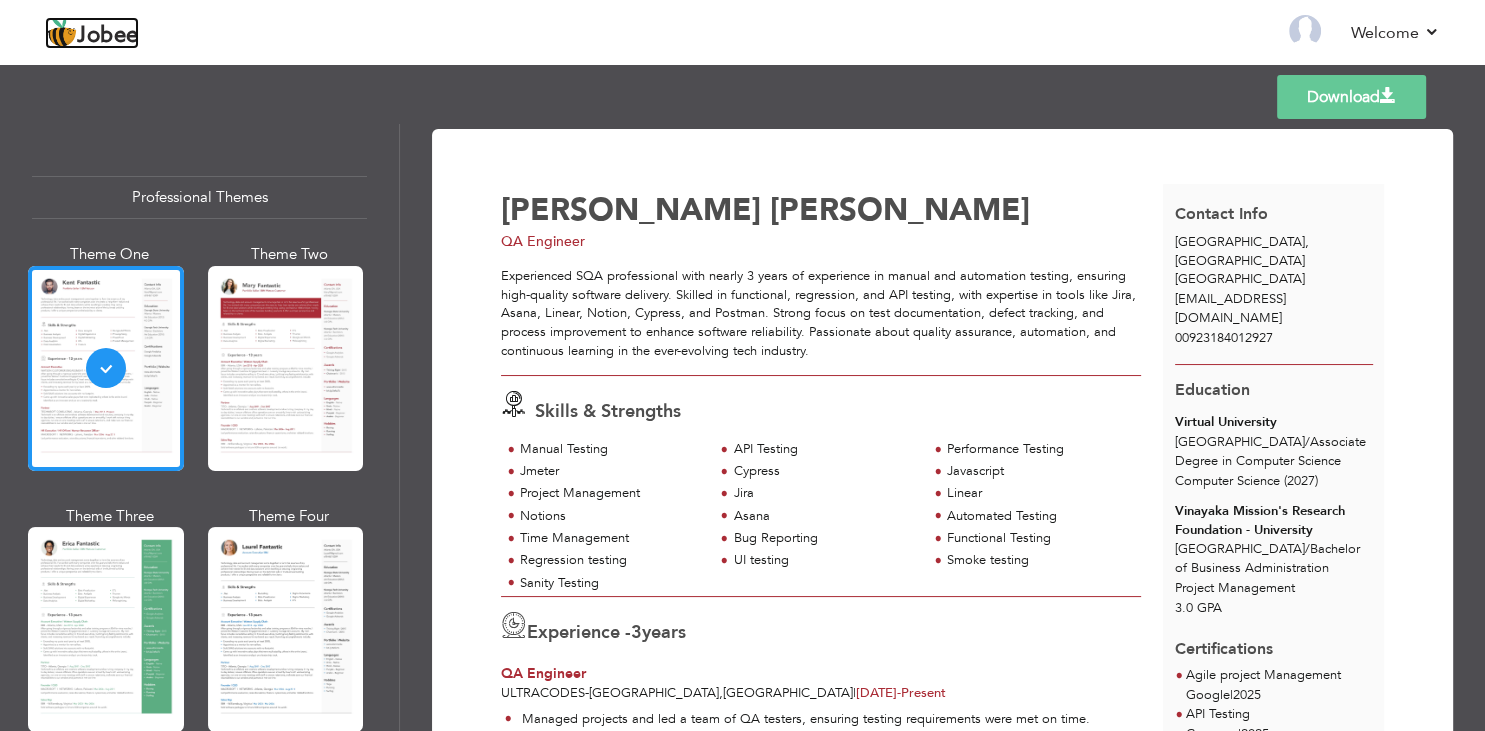 click on "Jobee" at bounding box center (108, 36) 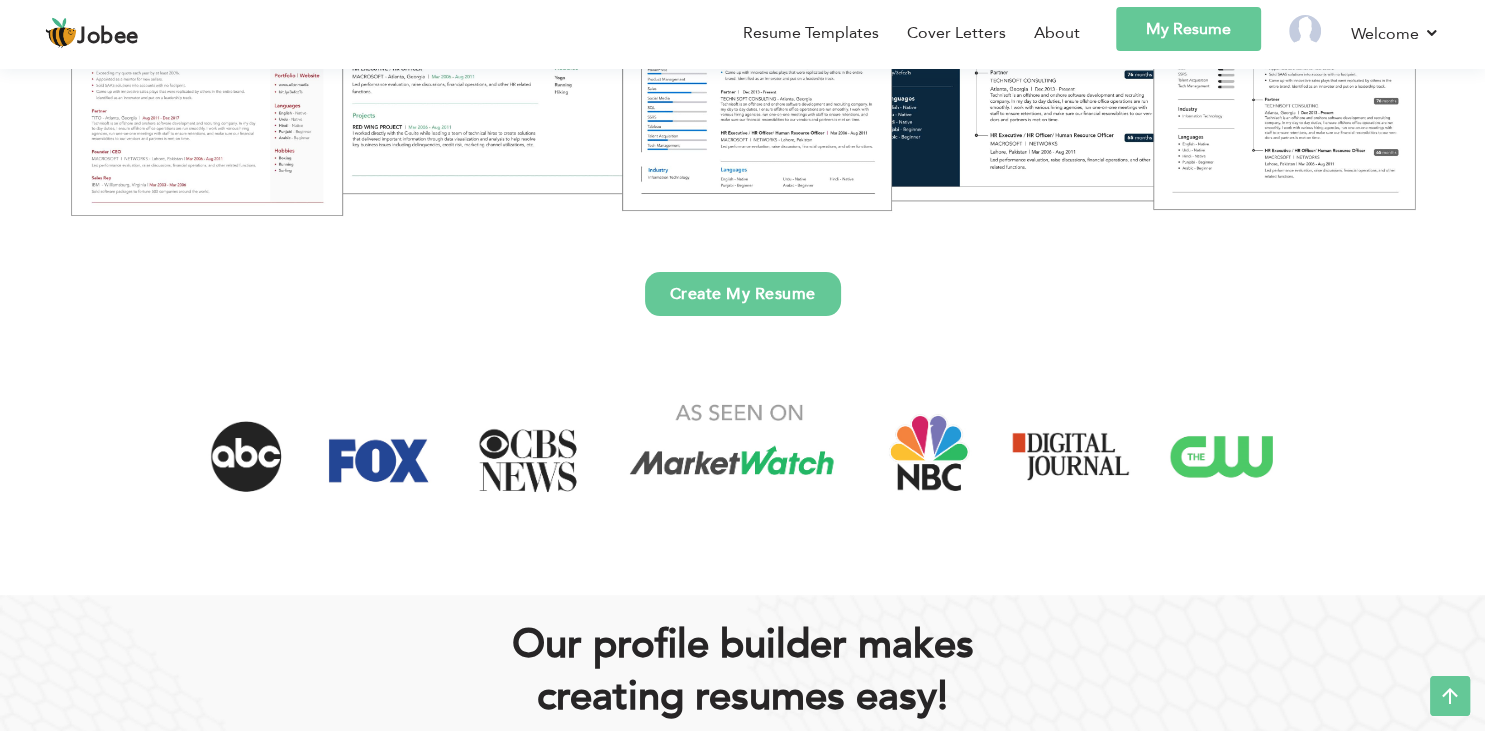 scroll, scrollTop: 528, scrollLeft: 0, axis: vertical 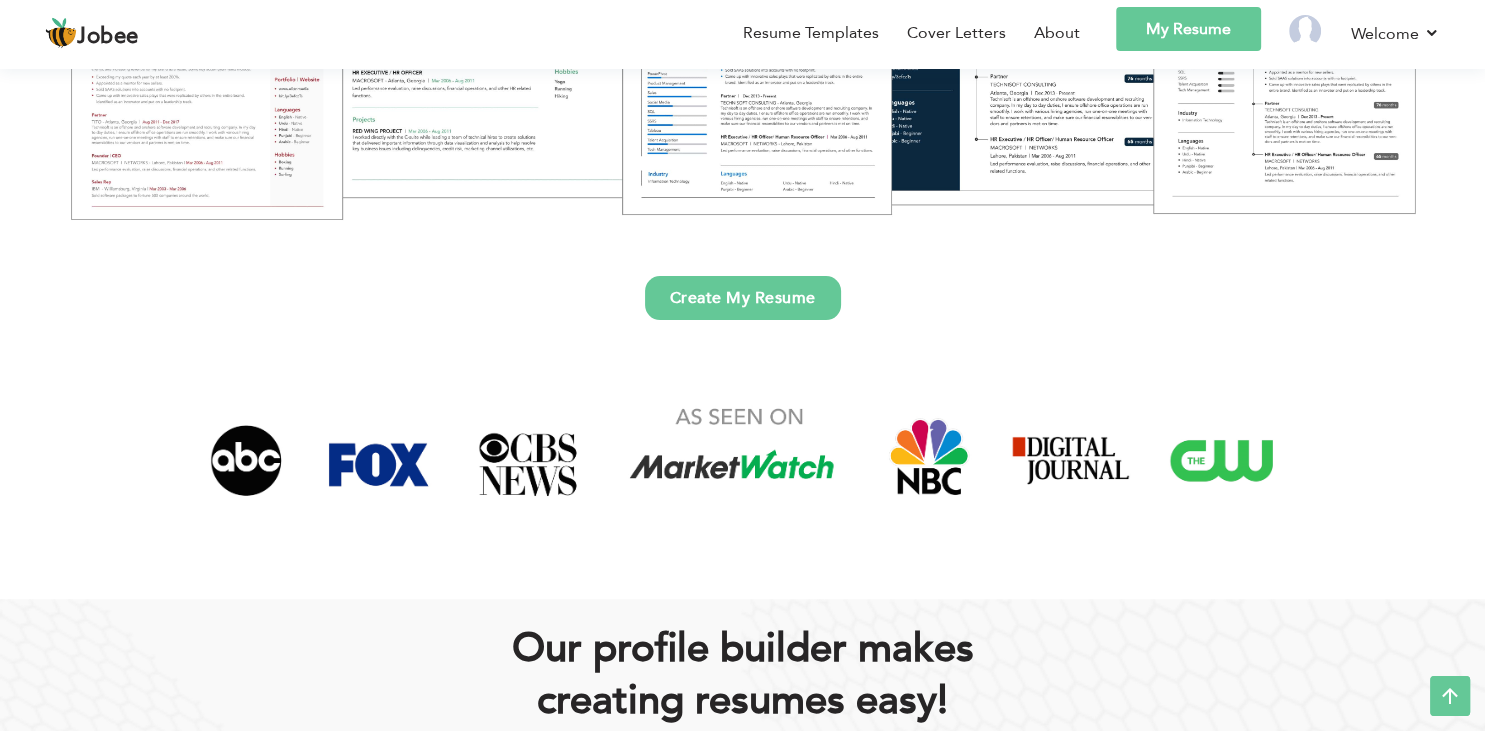 click on "Create My Resume" at bounding box center (743, 298) 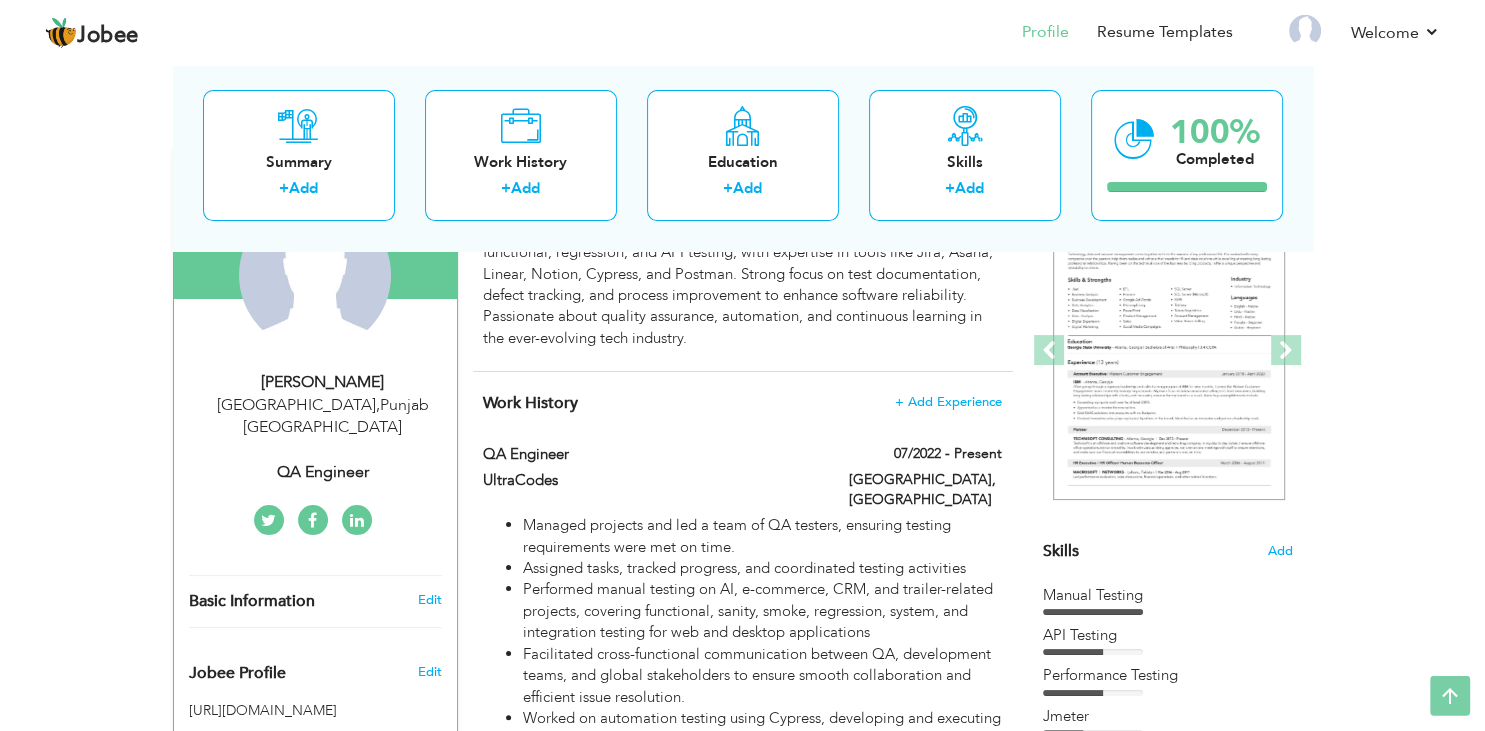 scroll, scrollTop: 0, scrollLeft: 0, axis: both 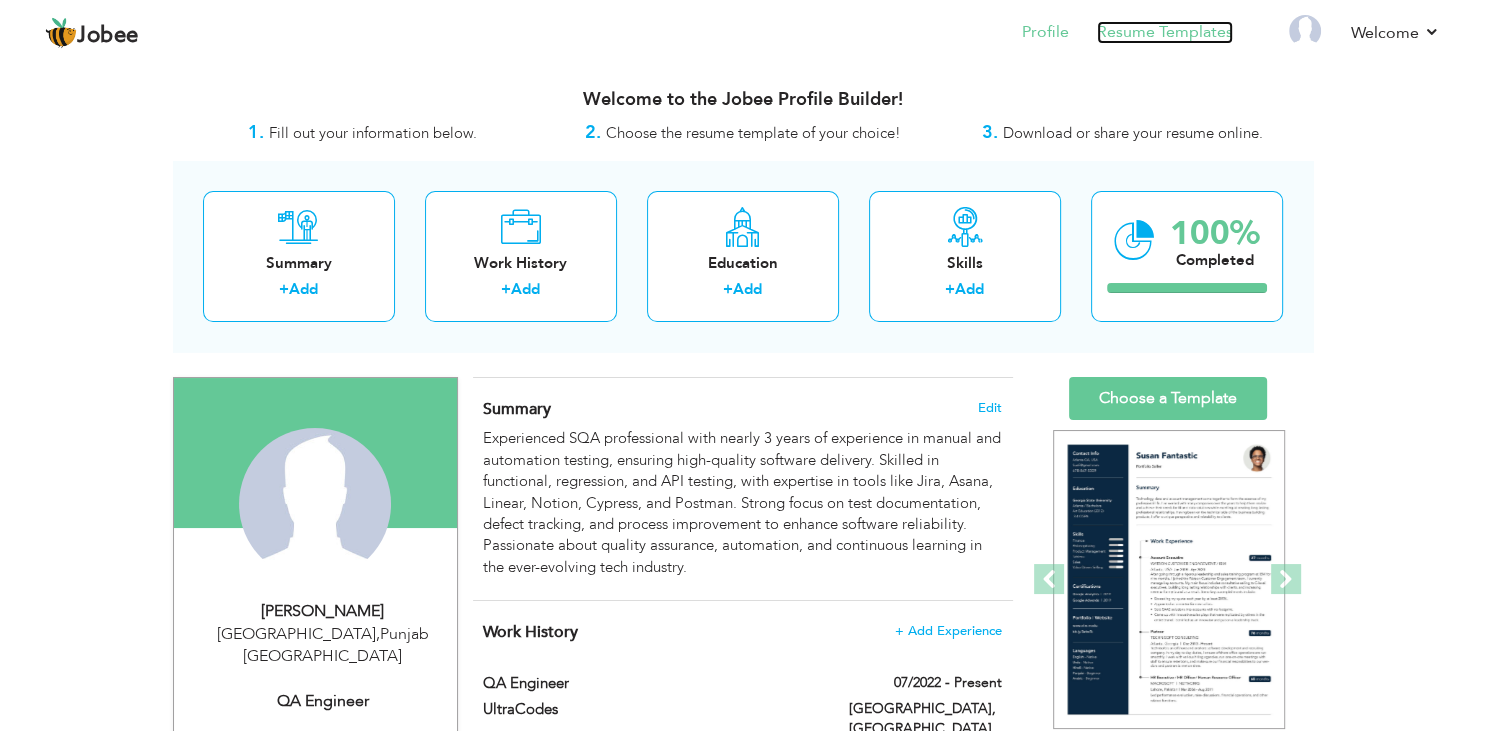 click on "Resume Templates" at bounding box center (1165, 32) 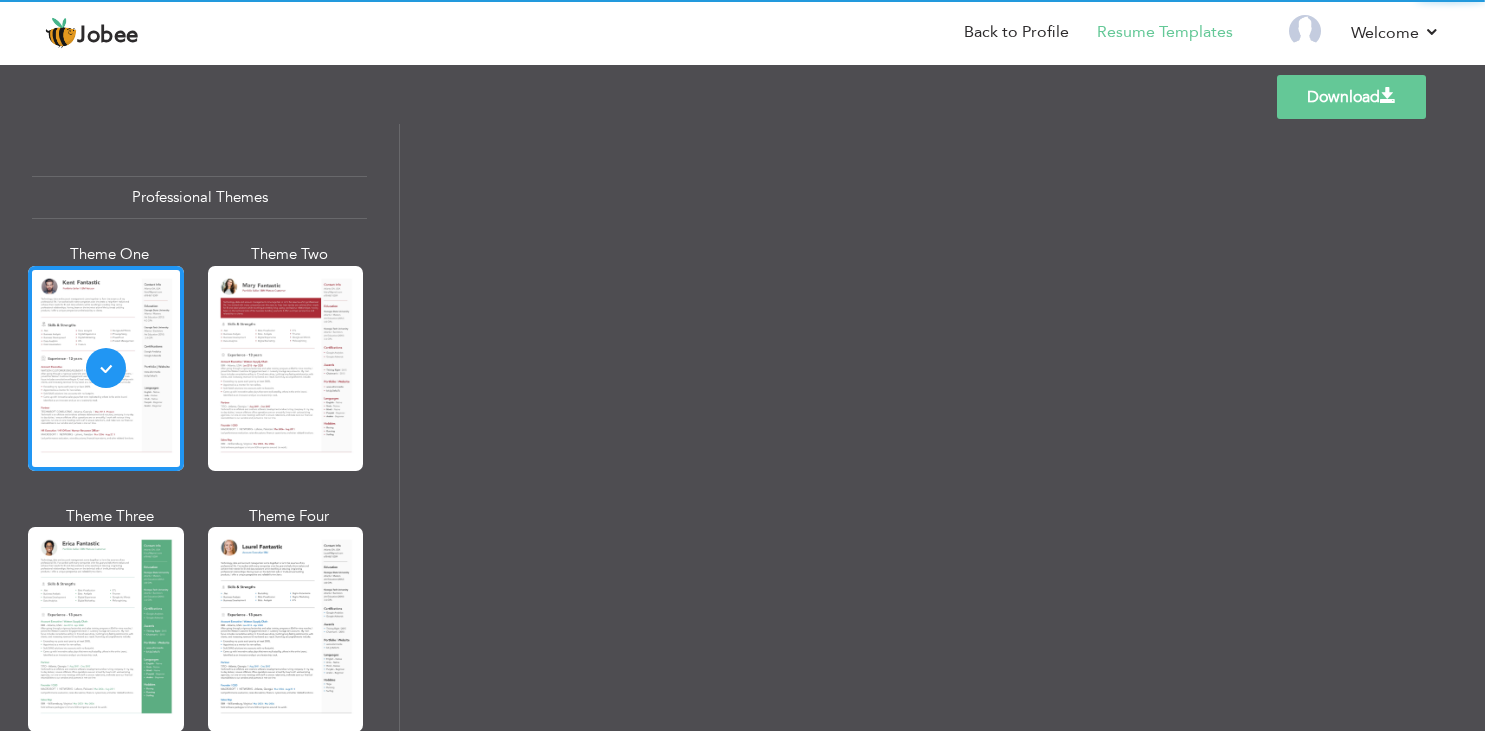 scroll, scrollTop: 0, scrollLeft: 0, axis: both 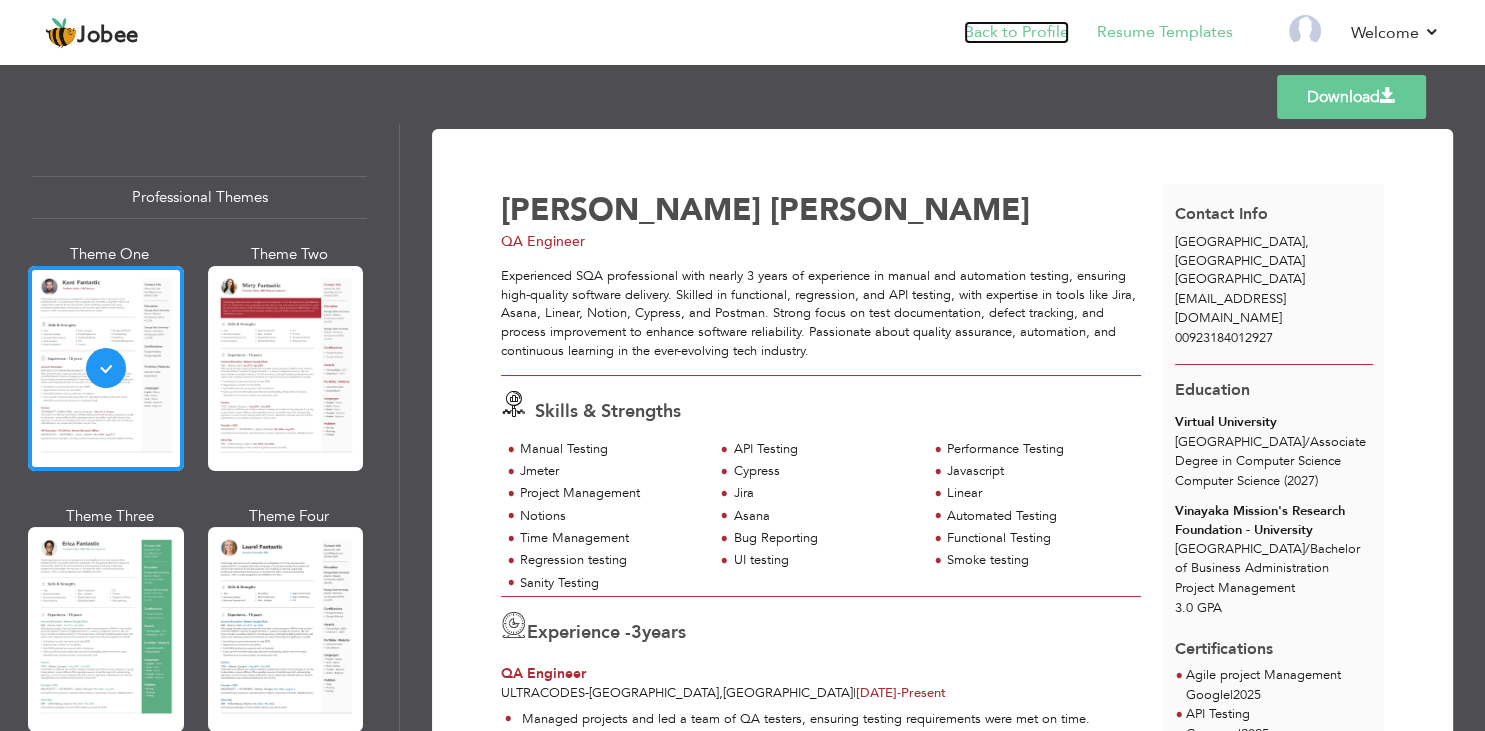 click on "Back to Profile" at bounding box center (1016, 32) 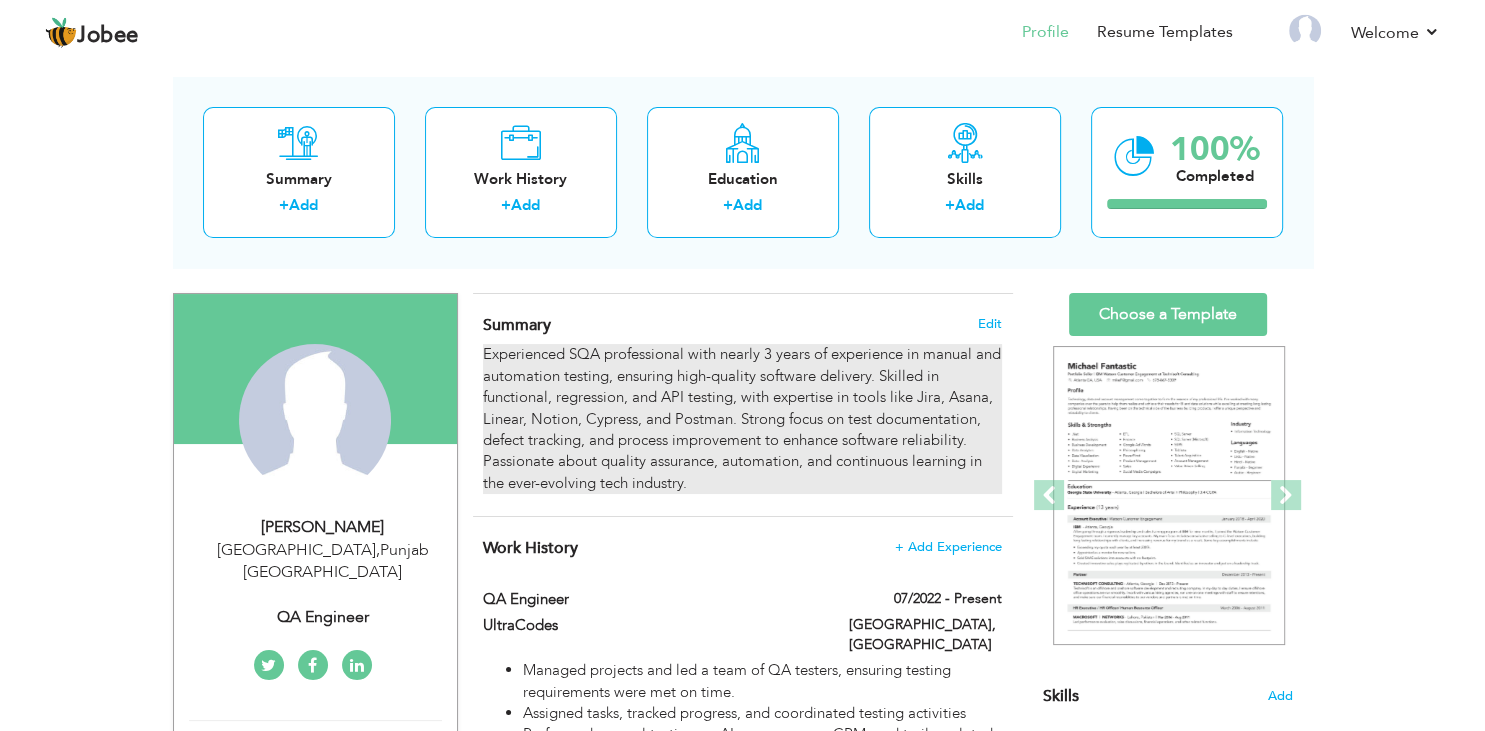 scroll, scrollTop: 105, scrollLeft: 0, axis: vertical 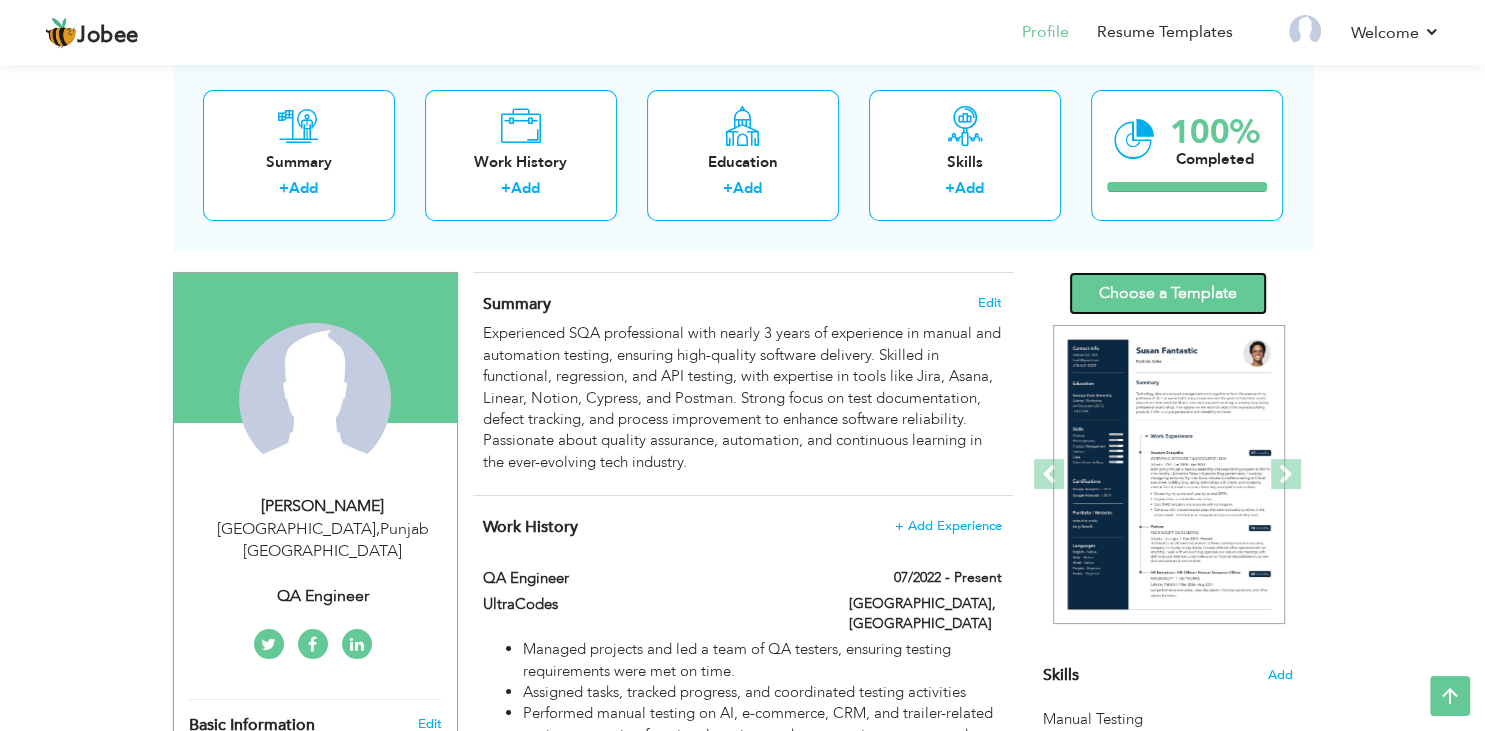 drag, startPoint x: 1155, startPoint y: 296, endPoint x: 1165, endPoint y: 290, distance: 11.661903 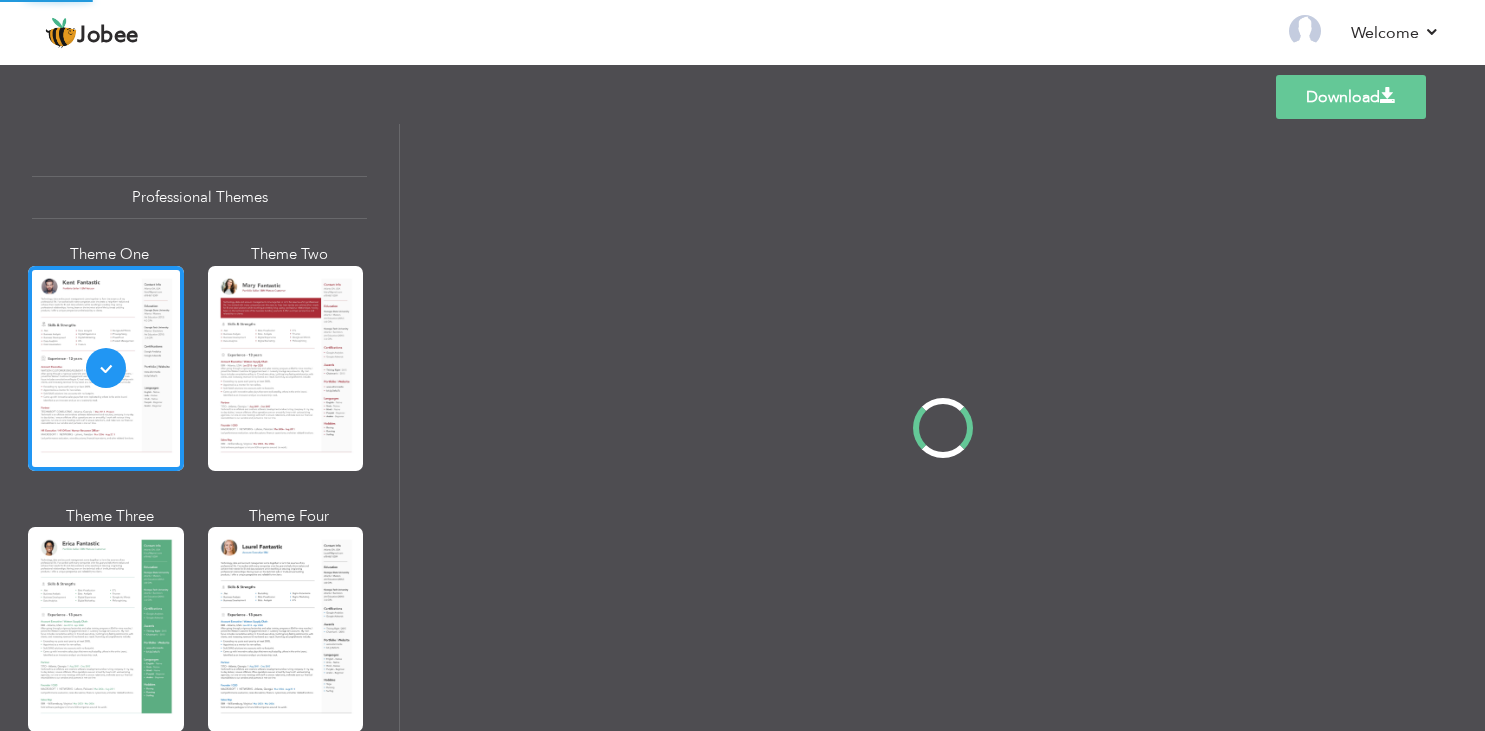 scroll, scrollTop: 0, scrollLeft: 0, axis: both 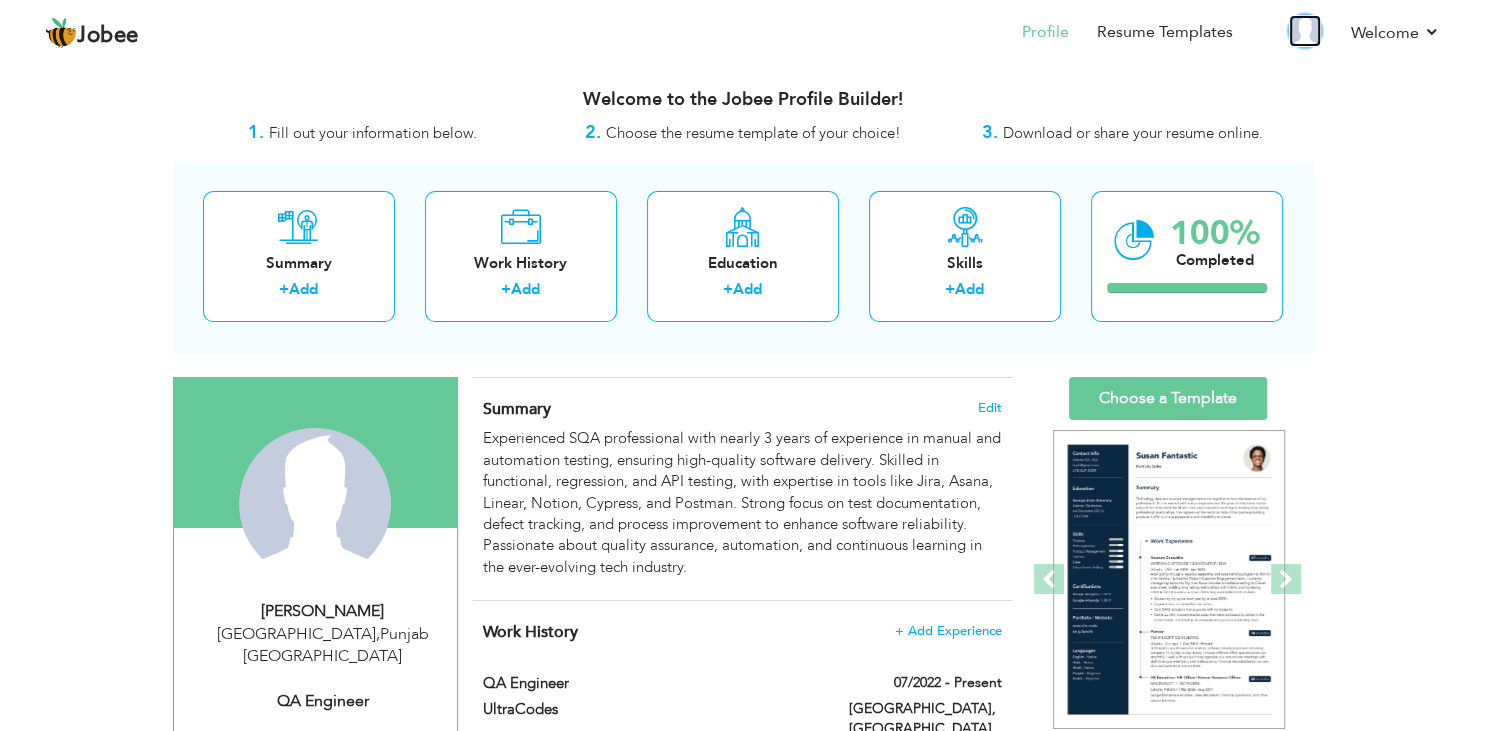 click at bounding box center [1305, 31] 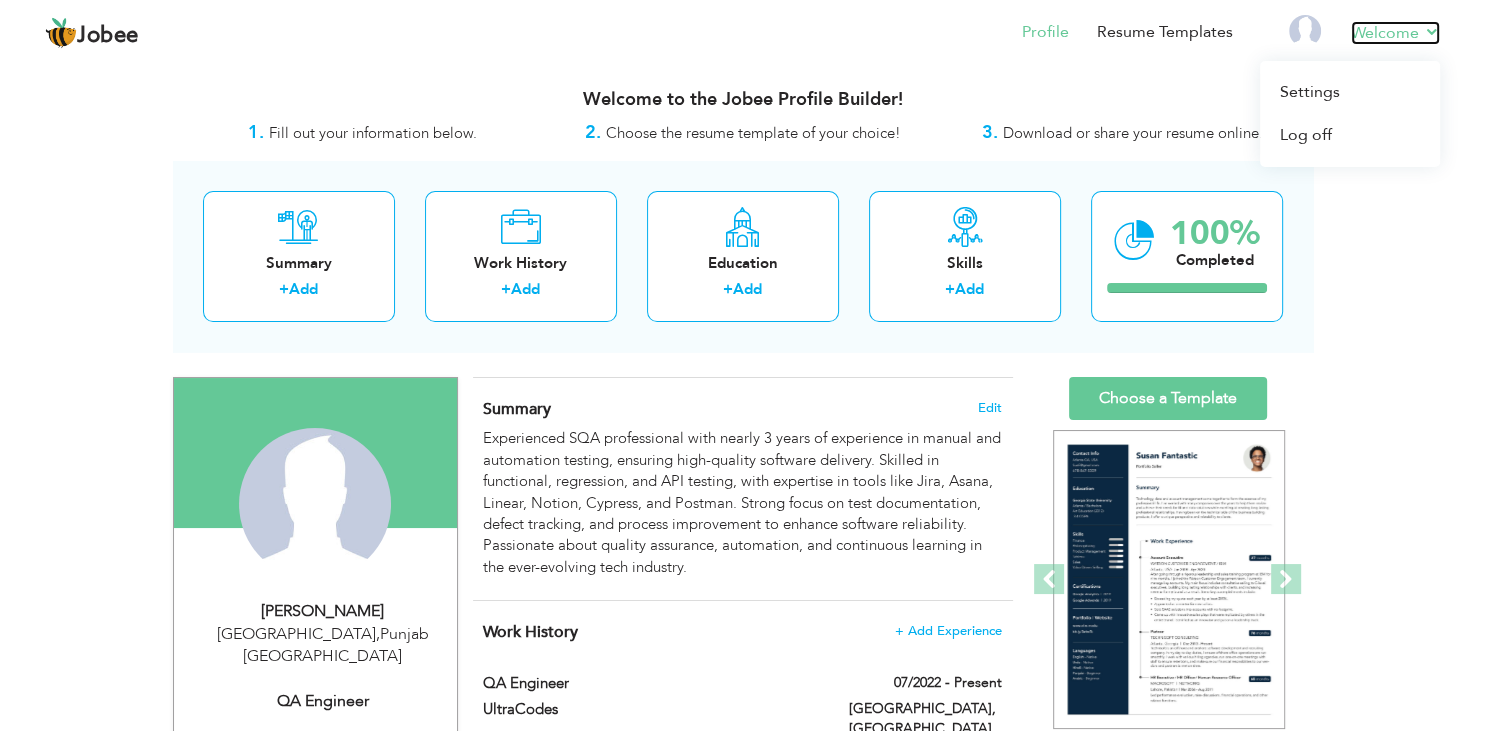 click on "Welcome" at bounding box center [1395, 33] 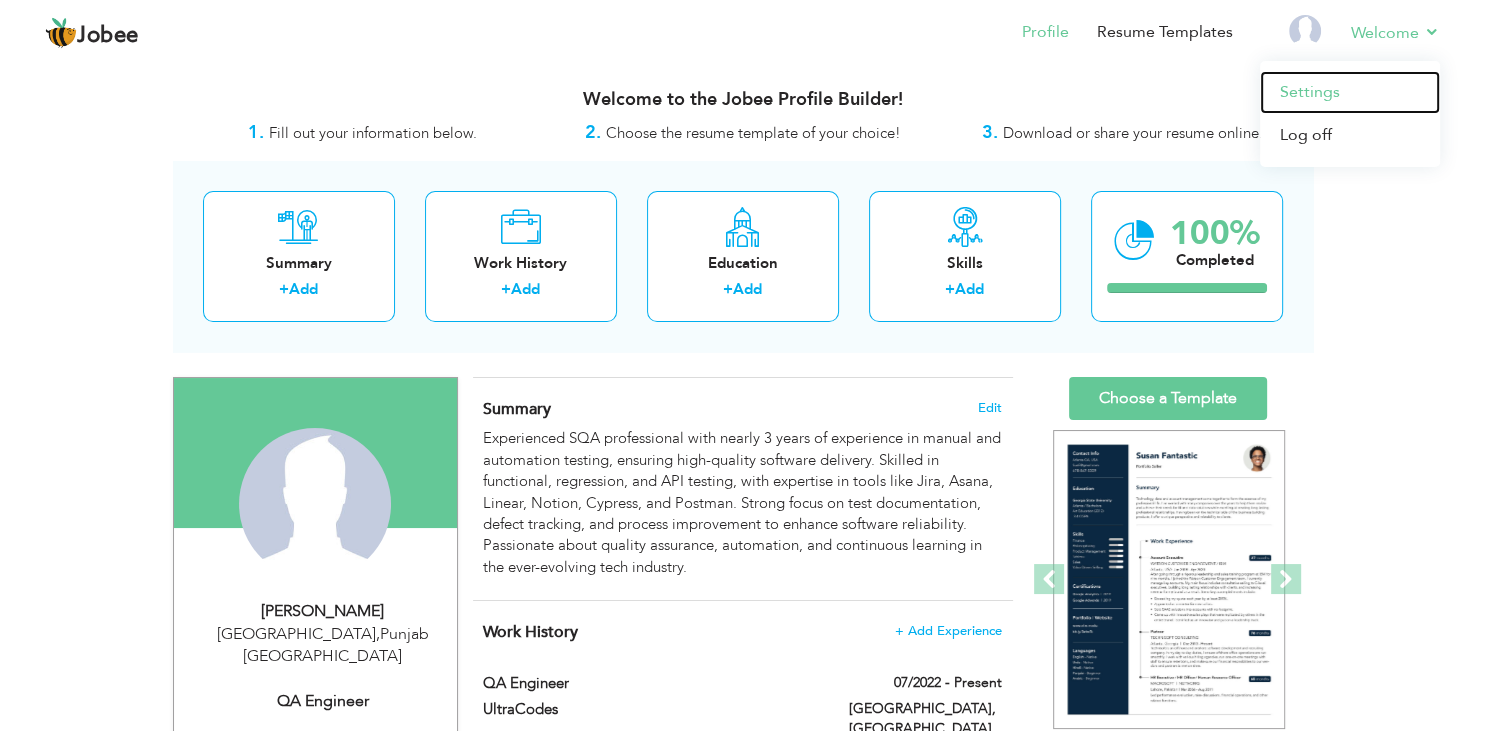 click on "Settings" at bounding box center (1350, 92) 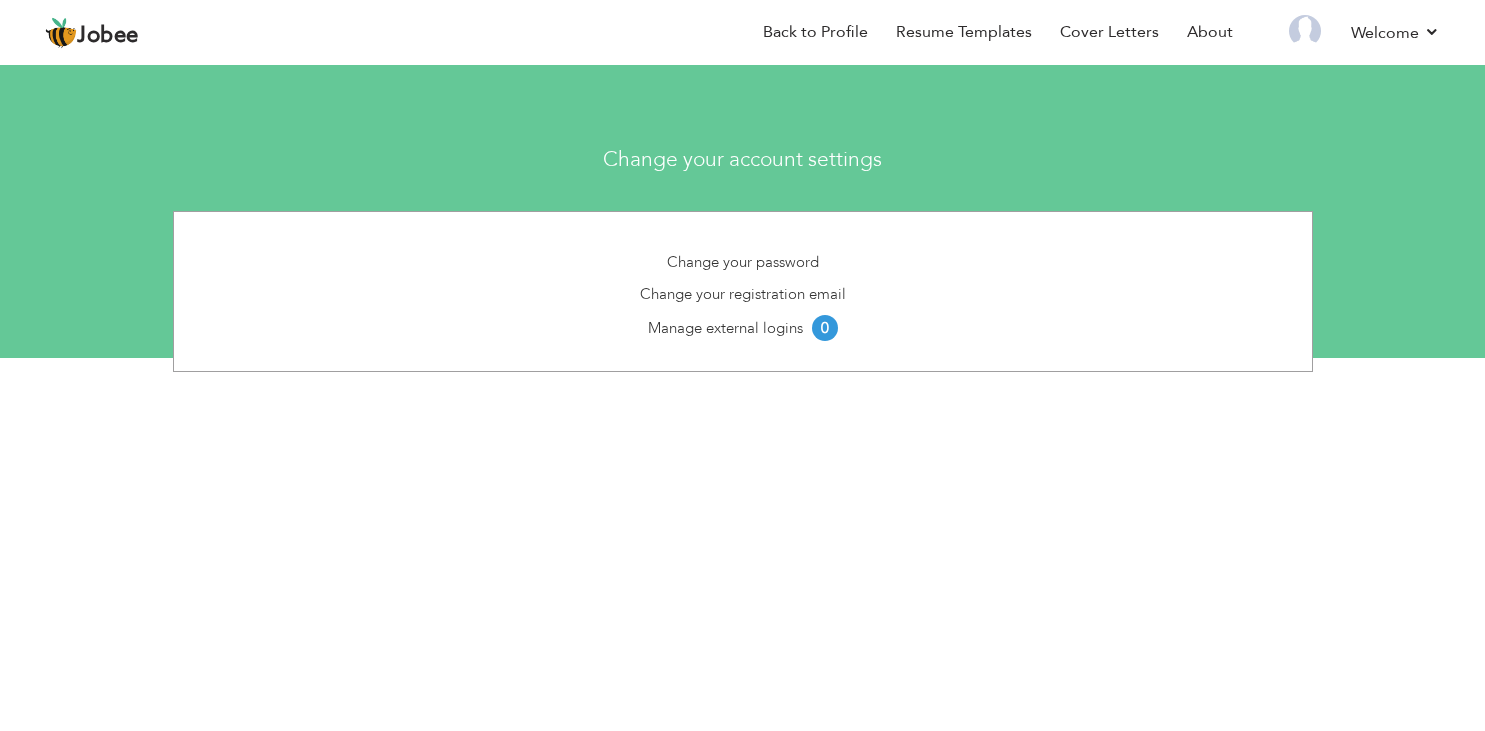 scroll, scrollTop: 0, scrollLeft: 0, axis: both 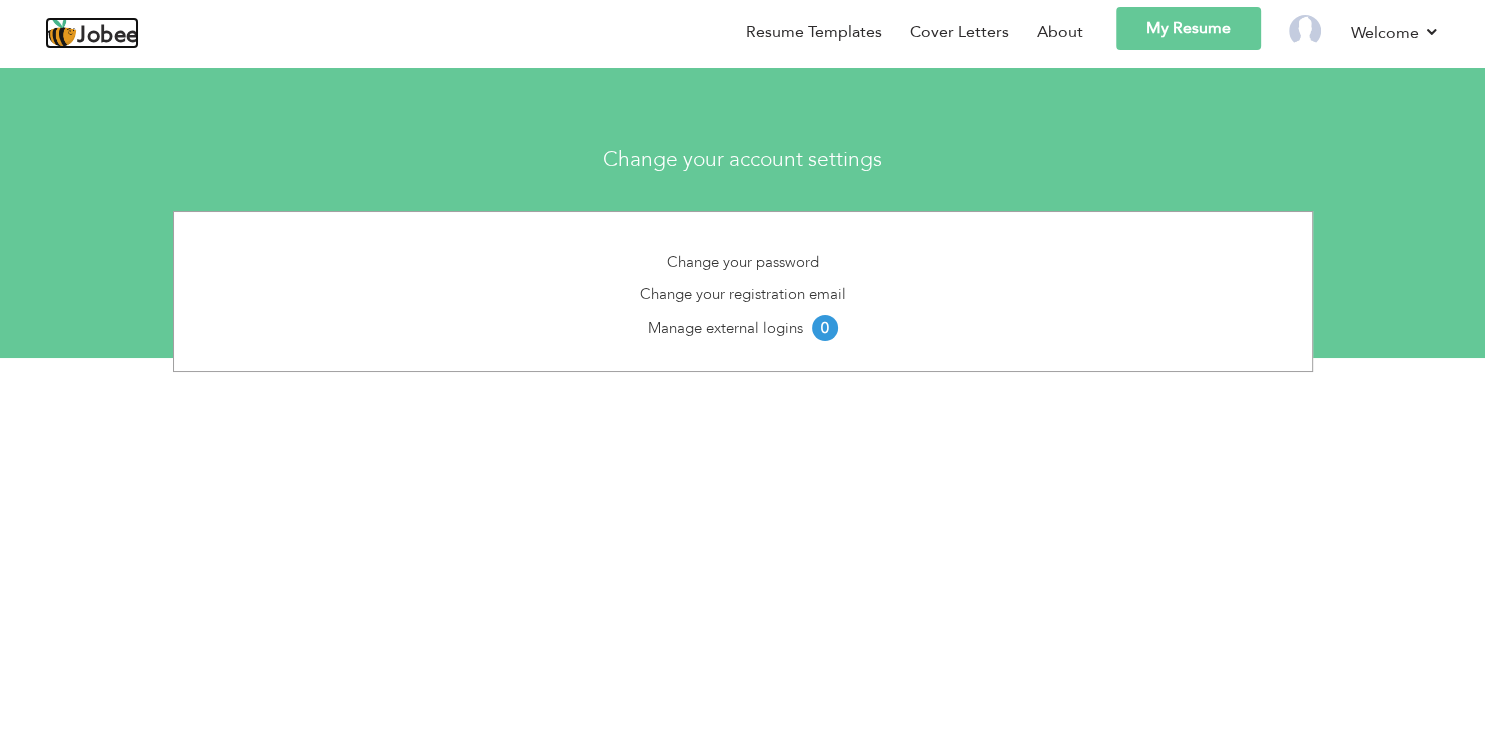 click at bounding box center [61, 33] 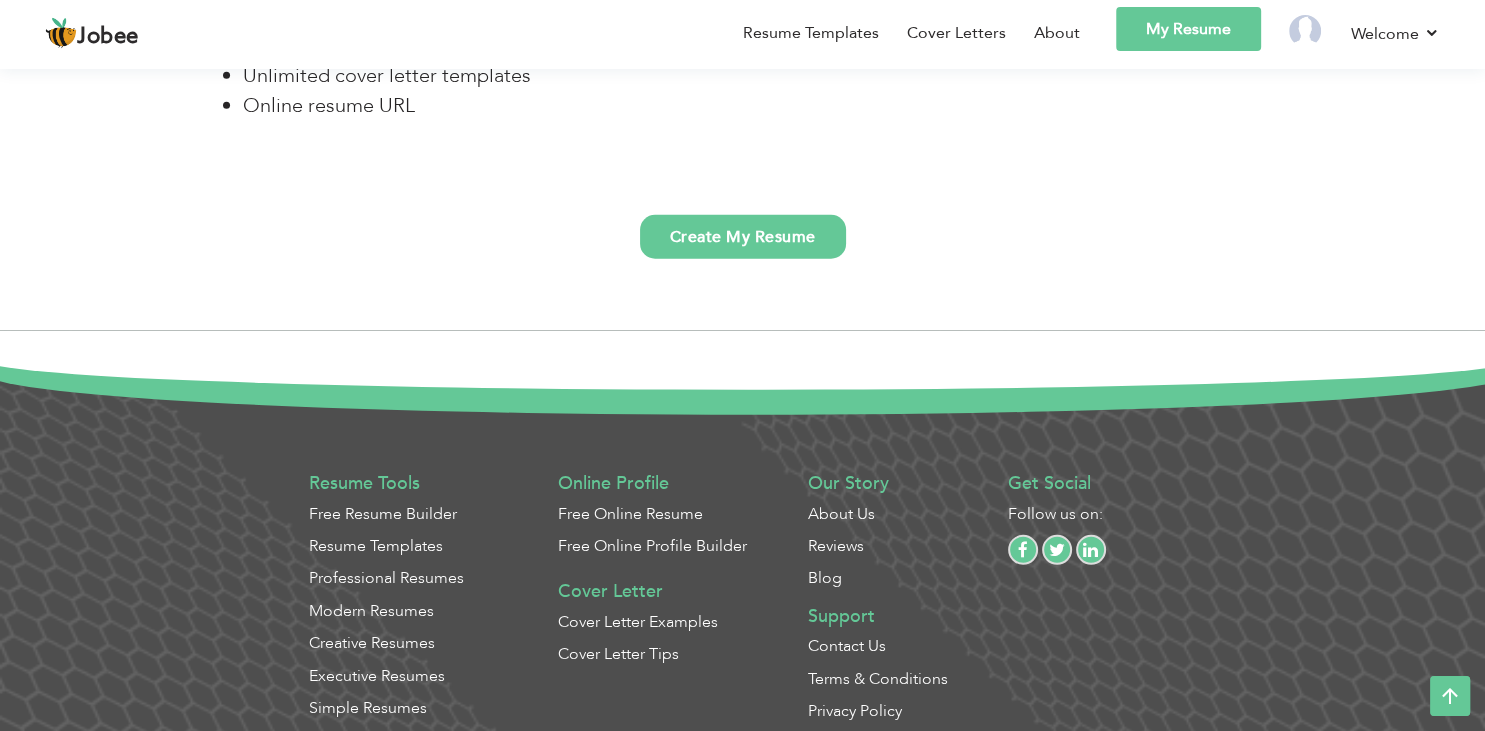 scroll, scrollTop: 5253, scrollLeft: 0, axis: vertical 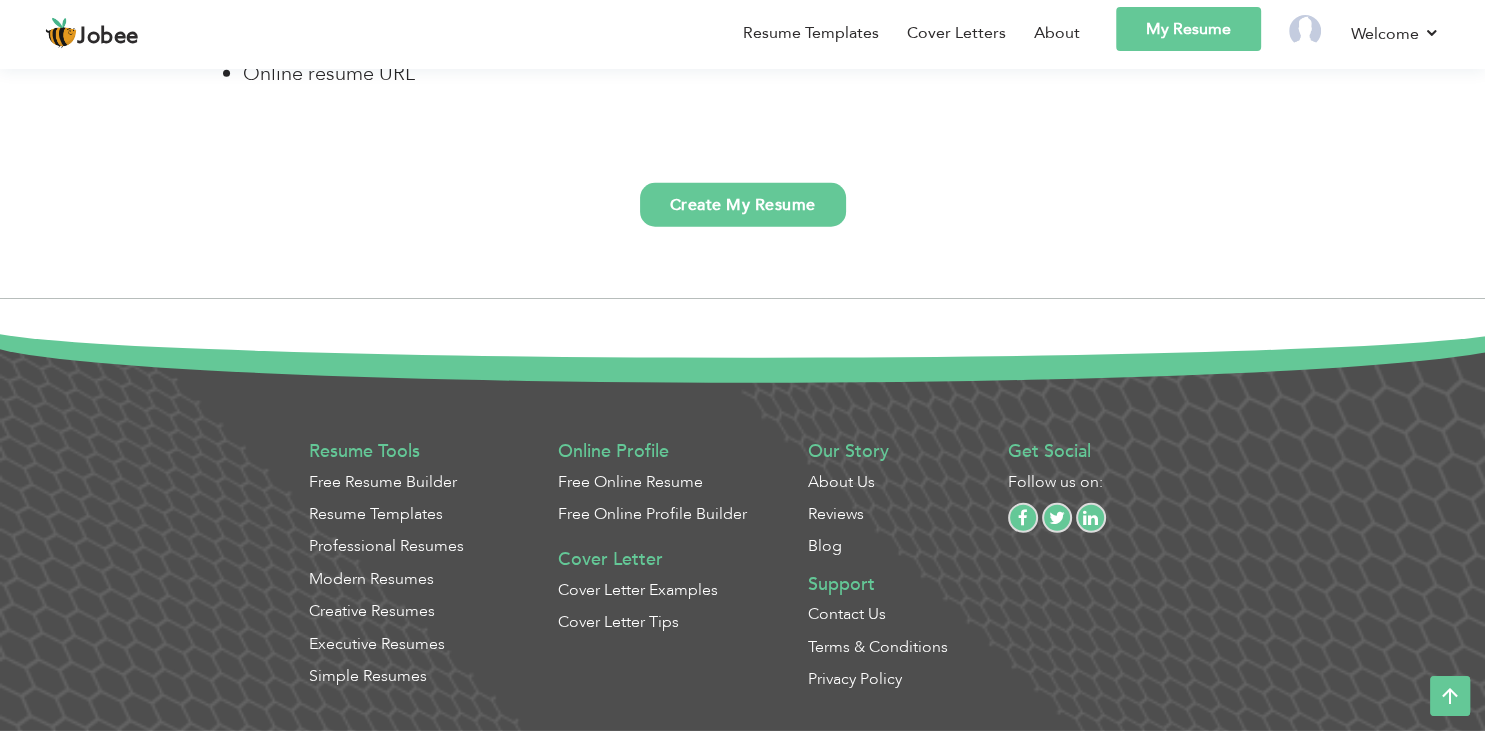 click on "Free Online Resume" at bounding box center [630, 482] 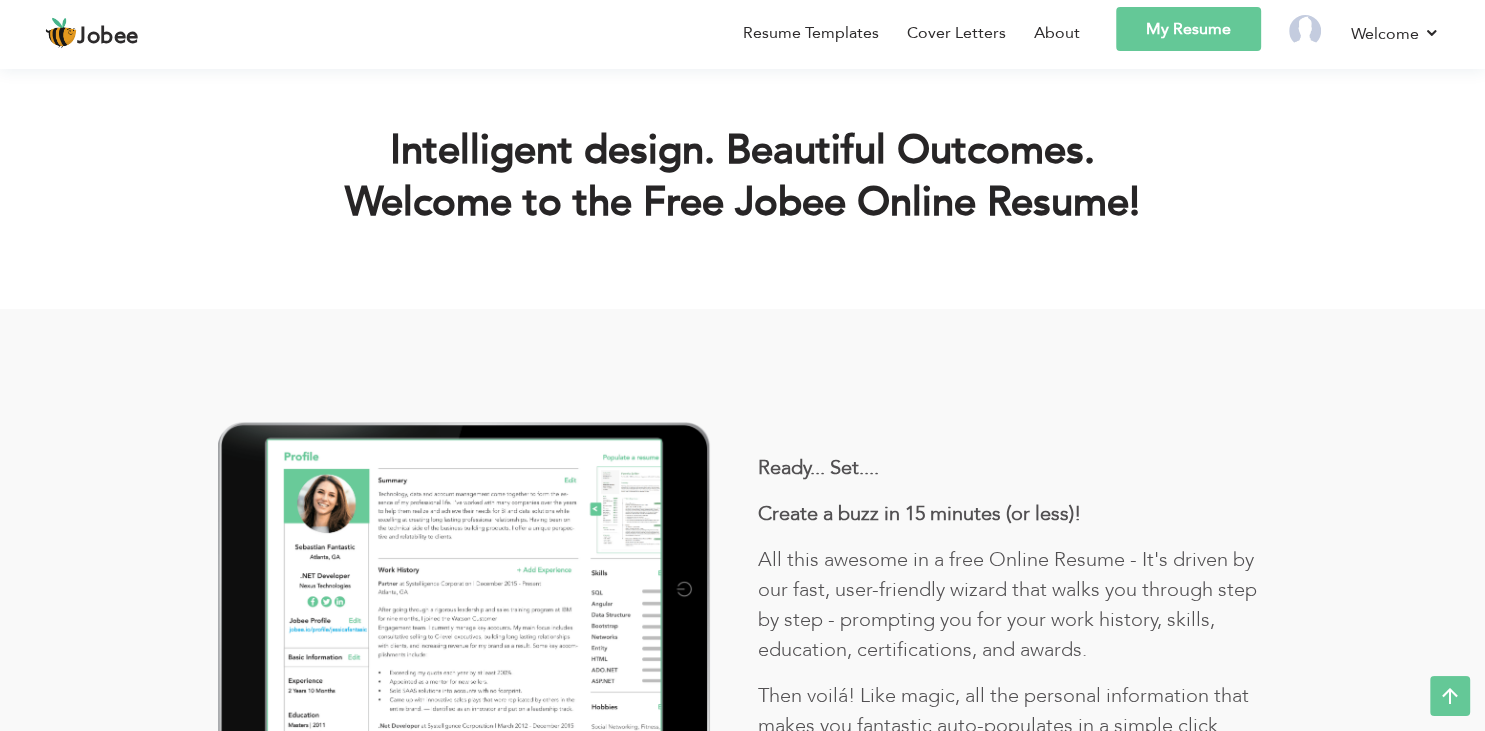scroll, scrollTop: 0, scrollLeft: 0, axis: both 